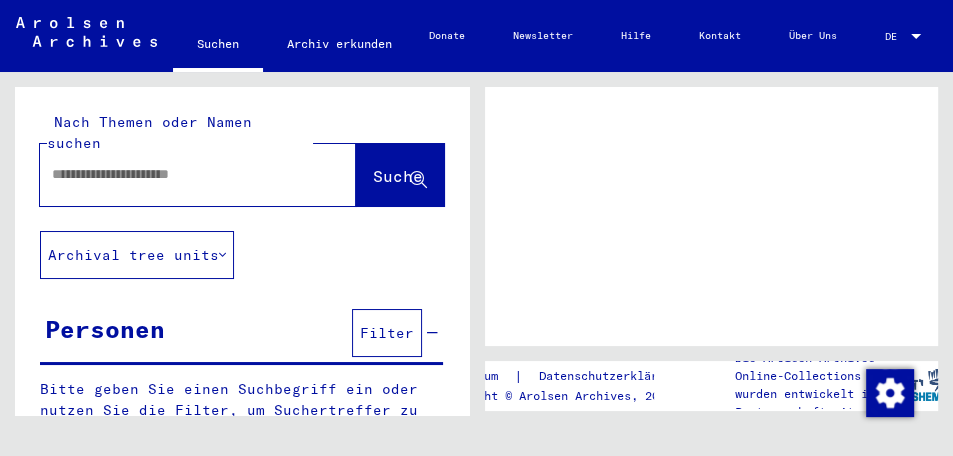 scroll, scrollTop: 0, scrollLeft: 0, axis: both 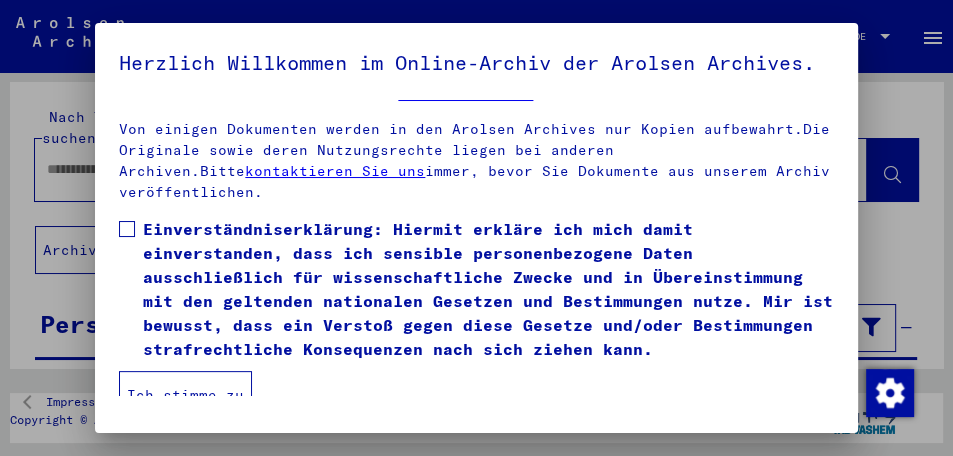 click at bounding box center (127, 229) 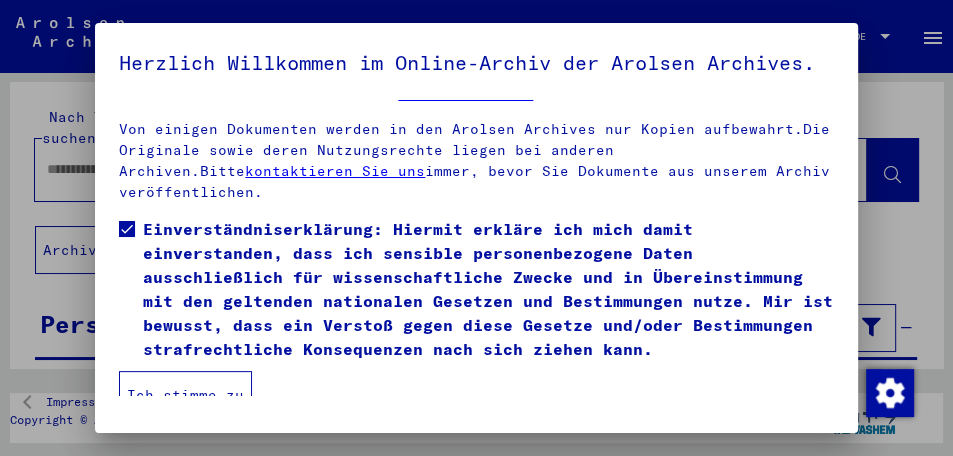 click on "Ich stimme zu" at bounding box center (185, 395) 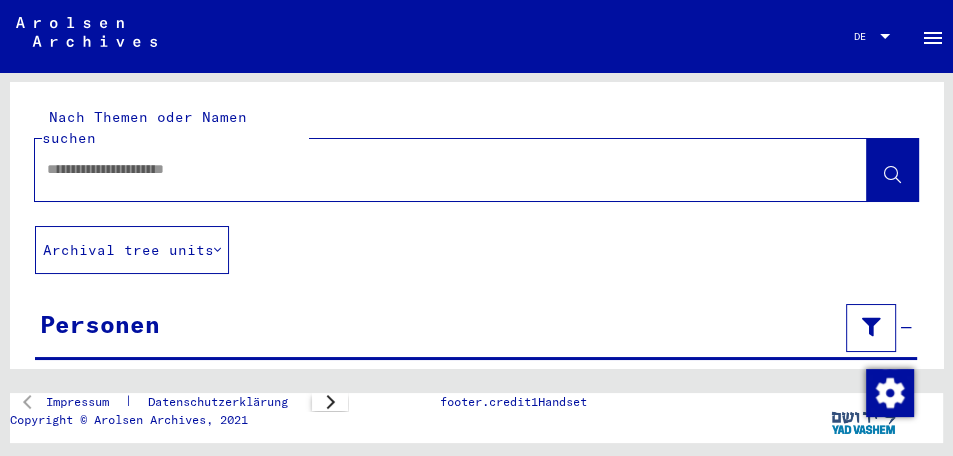 click at bounding box center [433, 169] 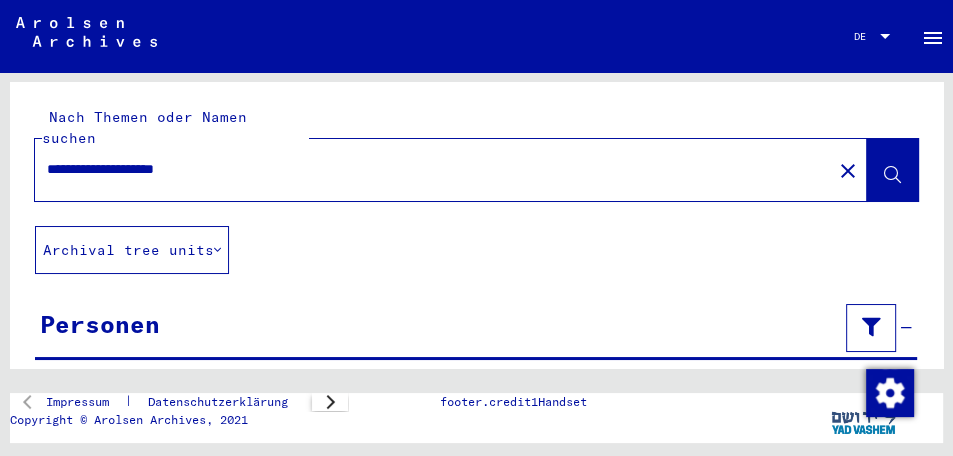 click on "**********" at bounding box center (433, 169) 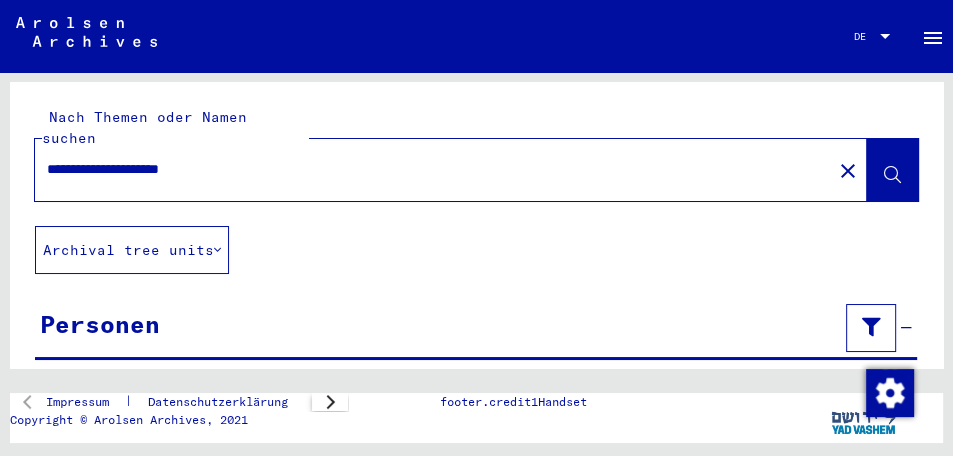 click at bounding box center (892, 175) 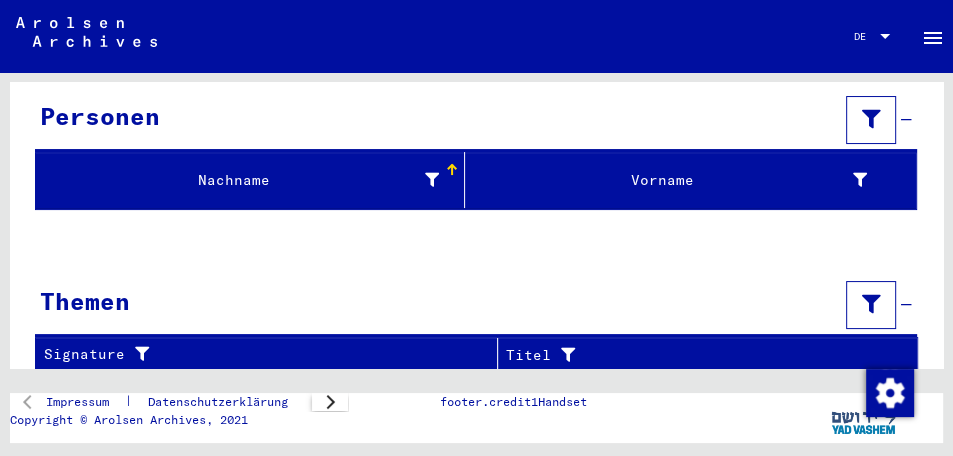 scroll, scrollTop: 207, scrollLeft: 0, axis: vertical 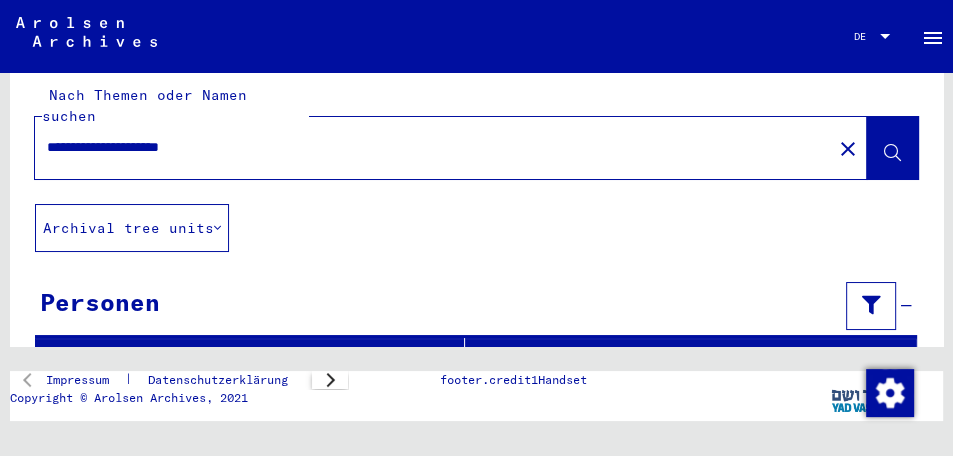 click on "**********" at bounding box center (433, 147) 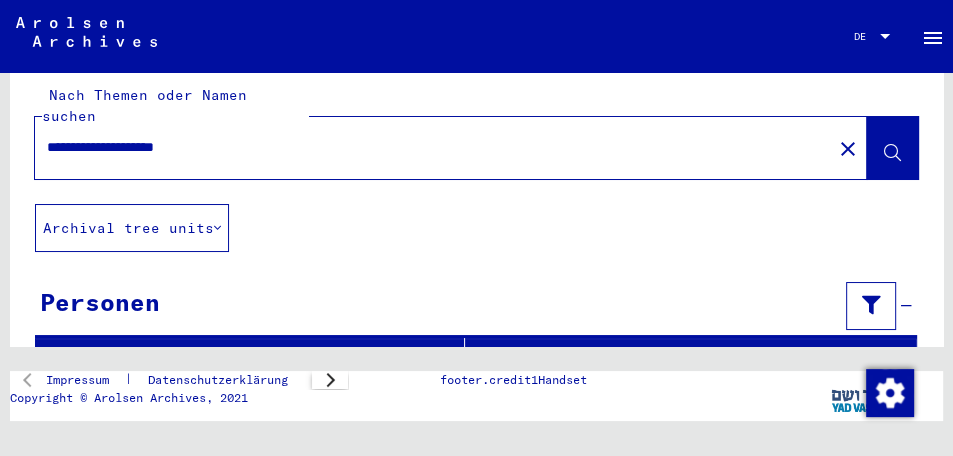 click at bounding box center (892, 153) 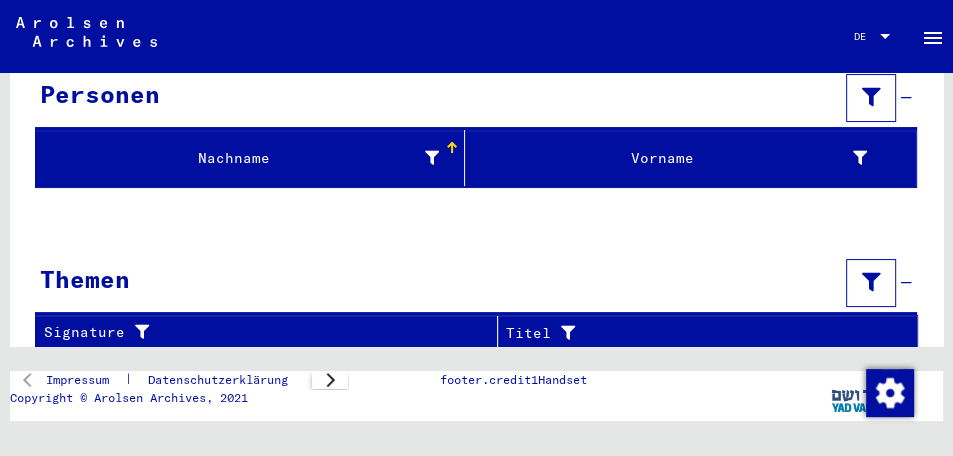 scroll, scrollTop: 207, scrollLeft: 0, axis: vertical 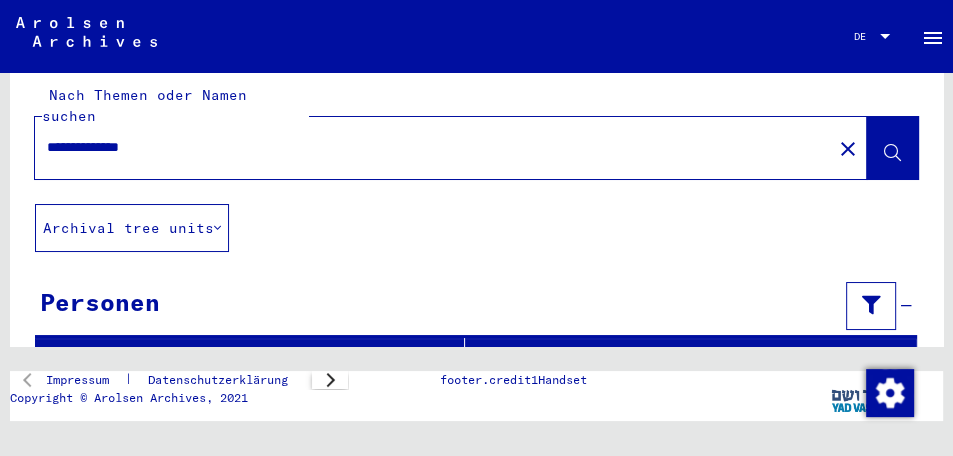 drag, startPoint x: 229, startPoint y: 128, endPoint x: 168, endPoint y: 127, distance: 61.008198 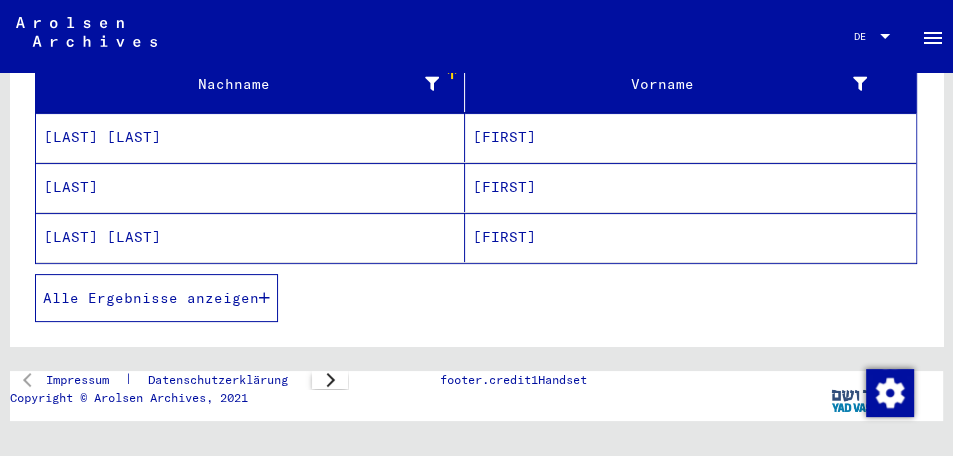 scroll, scrollTop: 285, scrollLeft: 0, axis: vertical 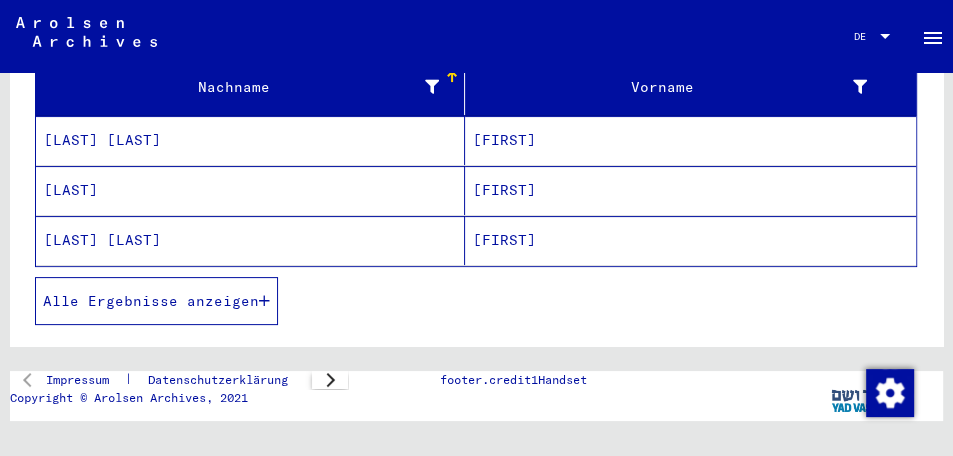 click on "[LAST] [LAST]" at bounding box center (250, 140) 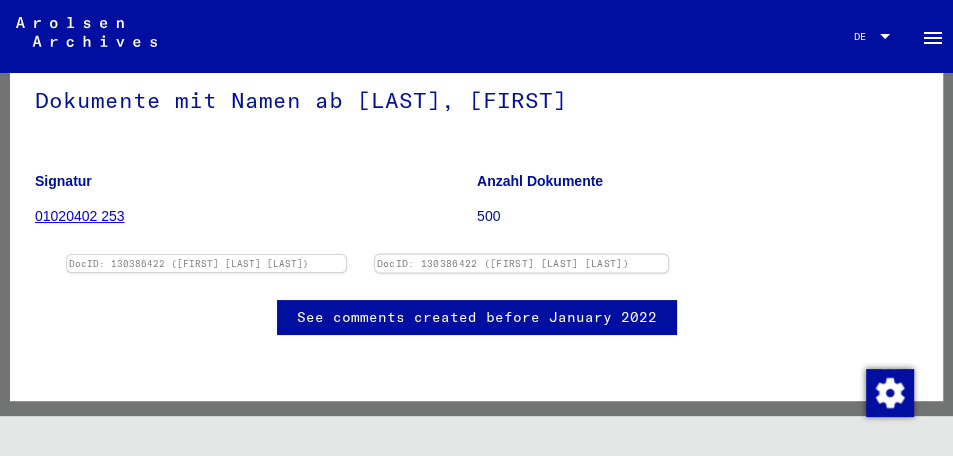 scroll, scrollTop: 228, scrollLeft: 0, axis: vertical 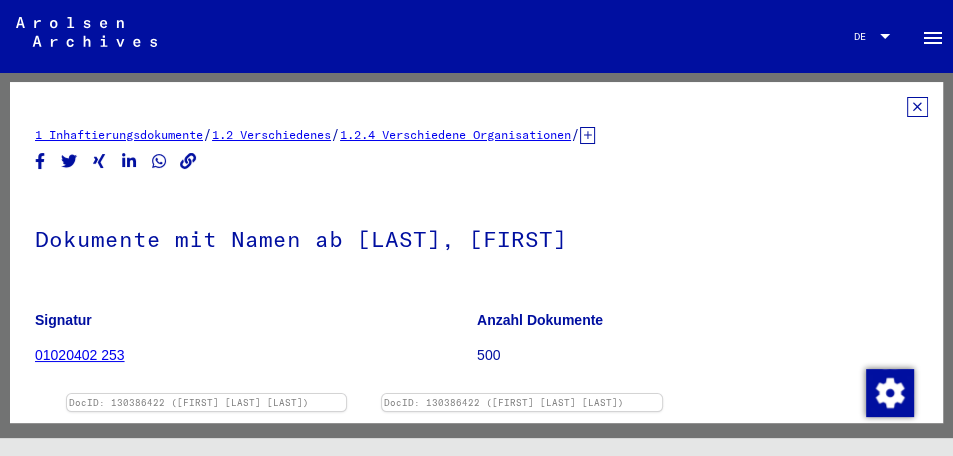 click at bounding box center [917, 107] 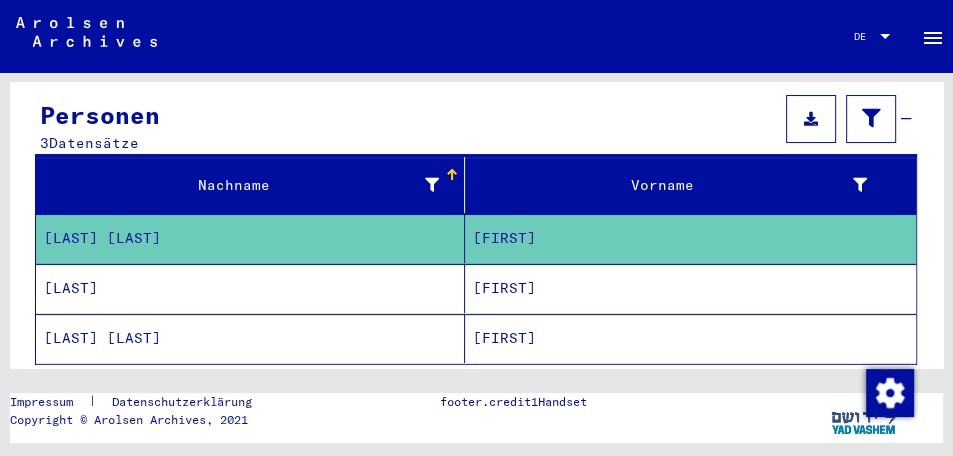 scroll, scrollTop: 215, scrollLeft: 0, axis: vertical 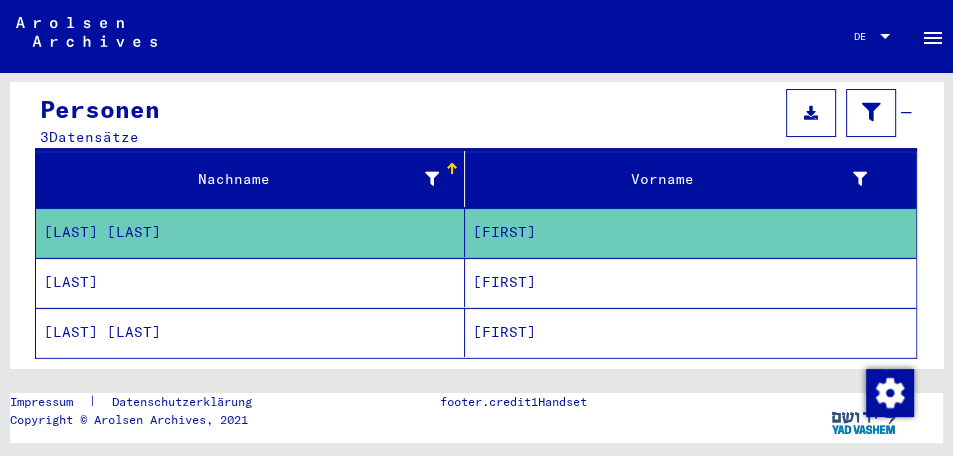 click on "[LAST] [LAST]" at bounding box center (250, 232) 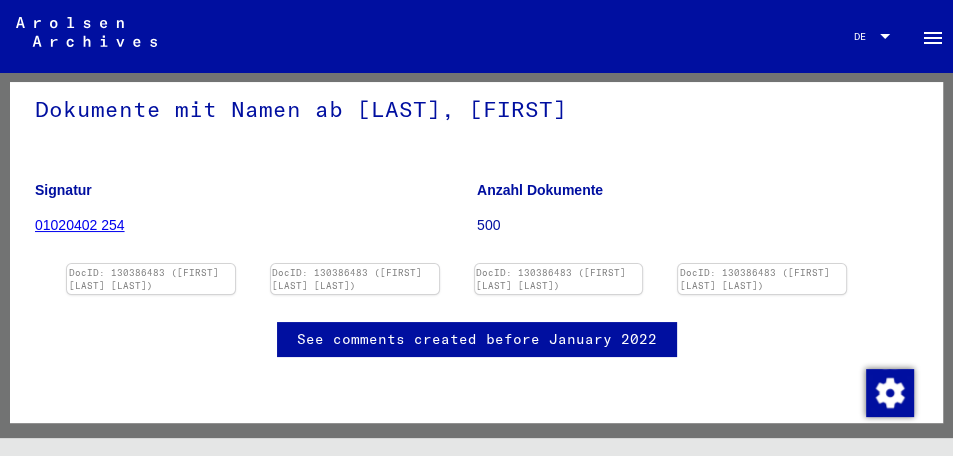 scroll, scrollTop: 159, scrollLeft: 0, axis: vertical 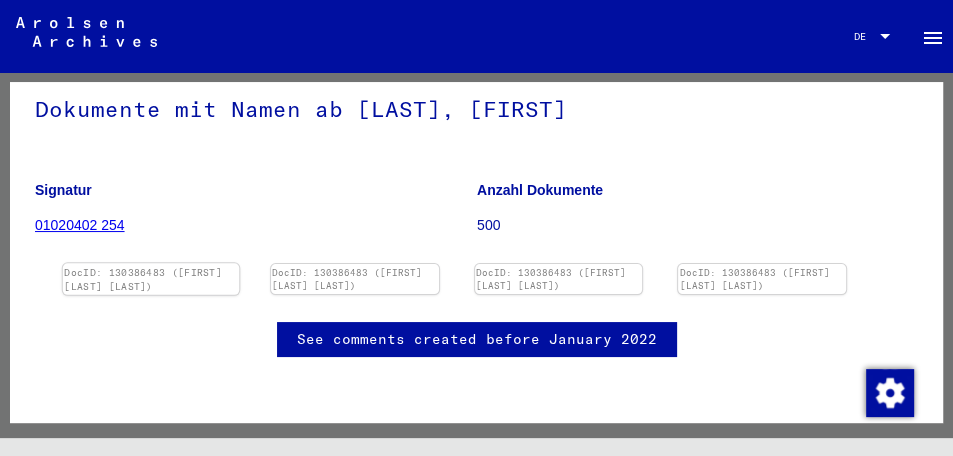 click at bounding box center [151, 263] 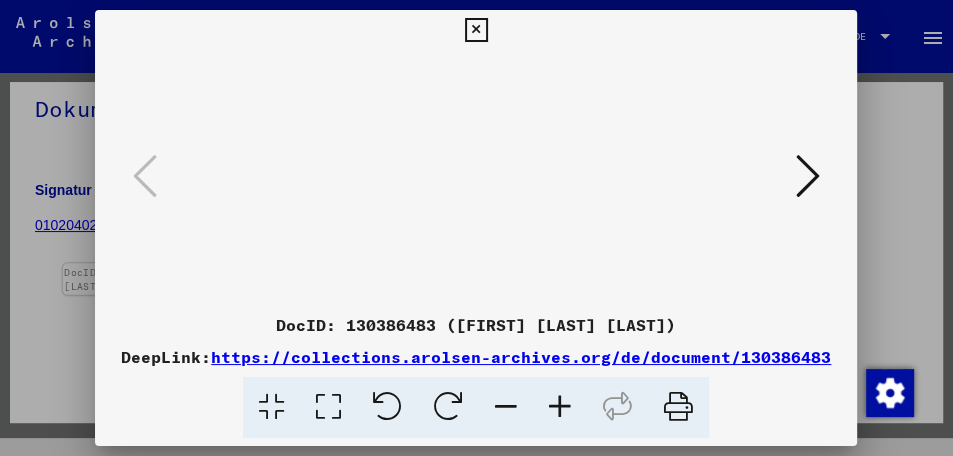click on "DocID: 130386483 ([FIRST] [LAST] [LAST])" at bounding box center [476, 325] 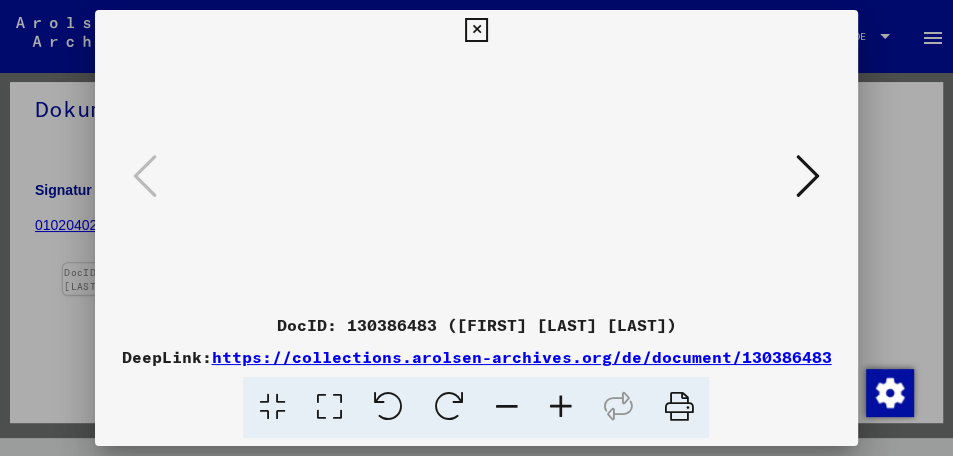 click on "DocID: 130386483 ([FIRST] [LAST] [LAST])" at bounding box center (476, 325) 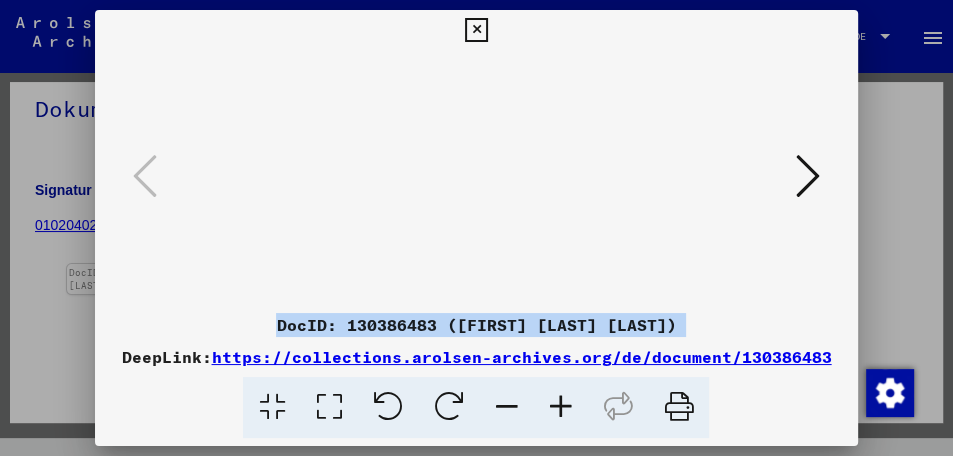 click at bounding box center [808, 176] 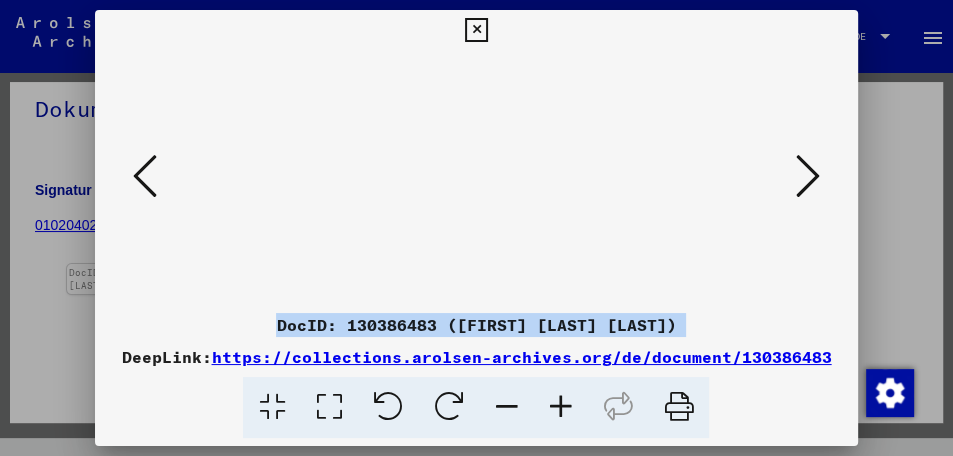 click at bounding box center [808, 176] 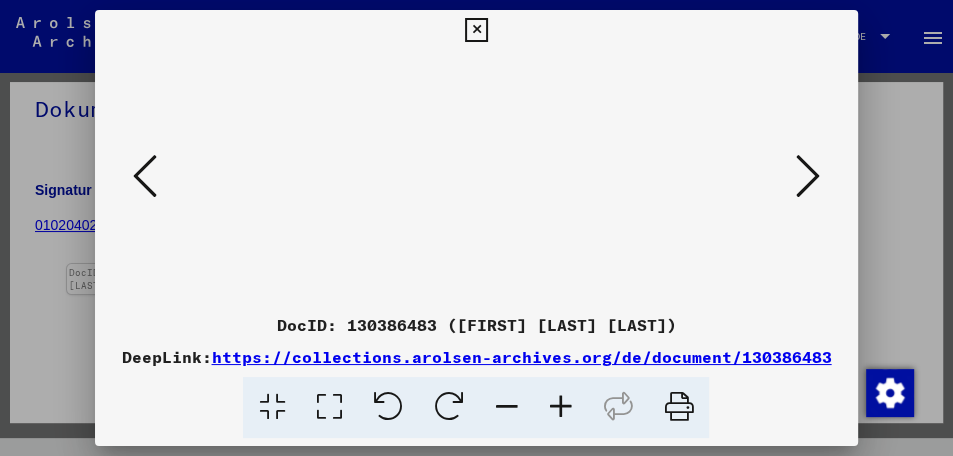 click at bounding box center (476, 407) 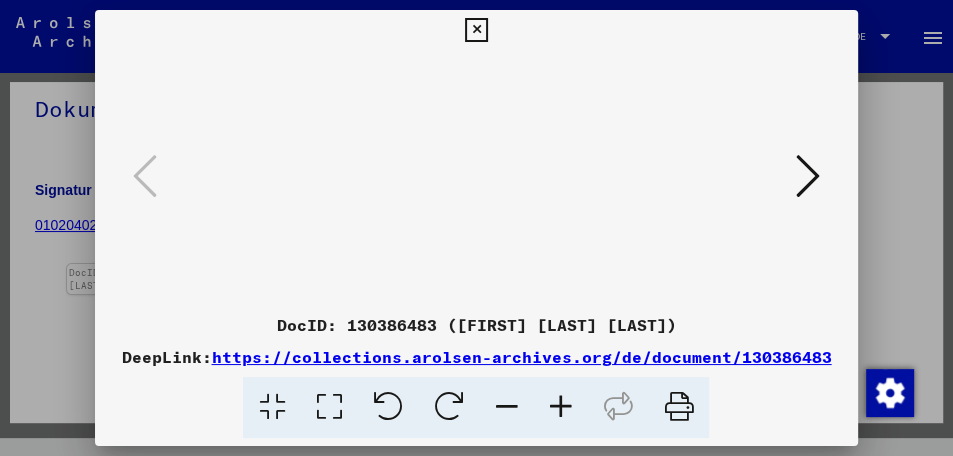 click at bounding box center (476, 228) 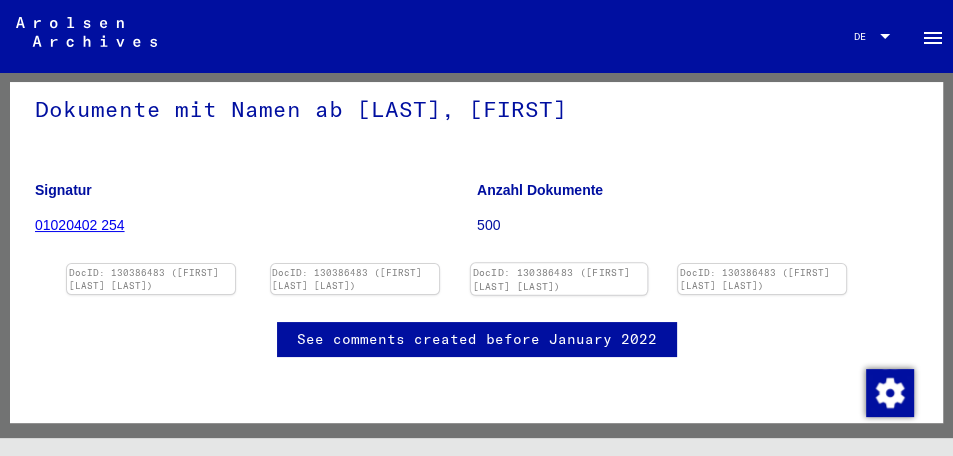 scroll, scrollTop: 207, scrollLeft: 0, axis: vertical 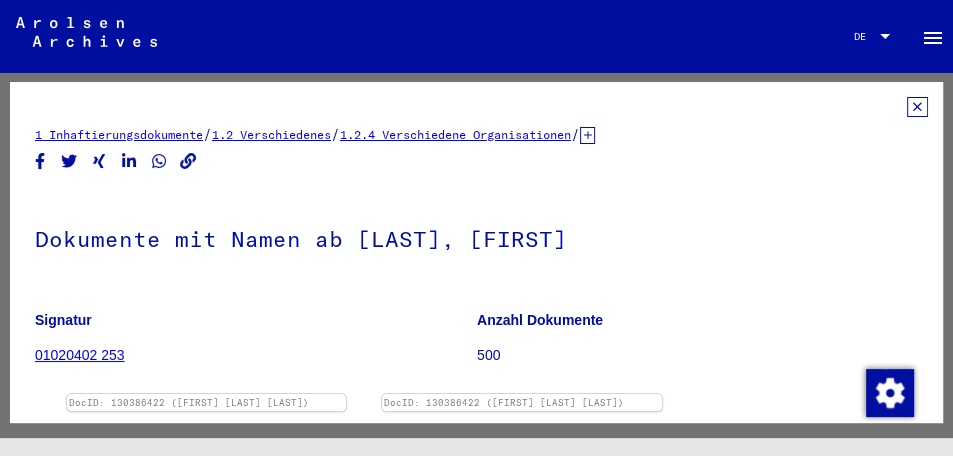 click at bounding box center [917, 107] 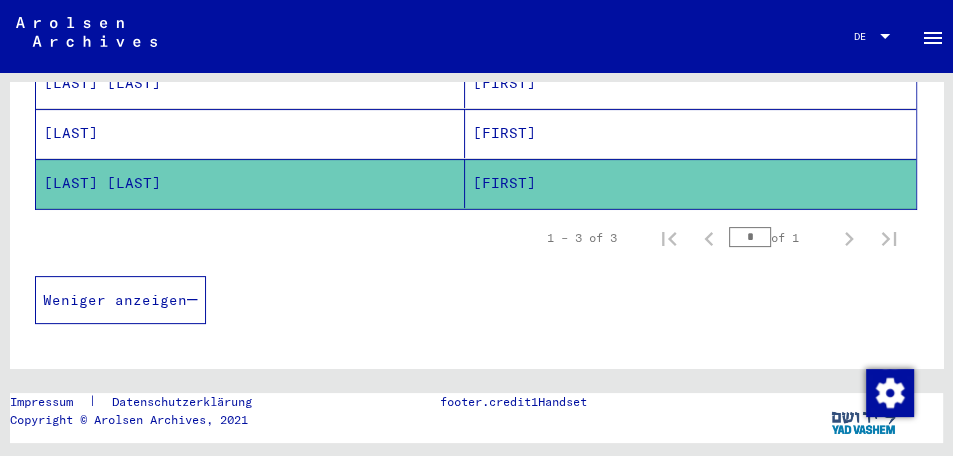 scroll, scrollTop: 353, scrollLeft: 0, axis: vertical 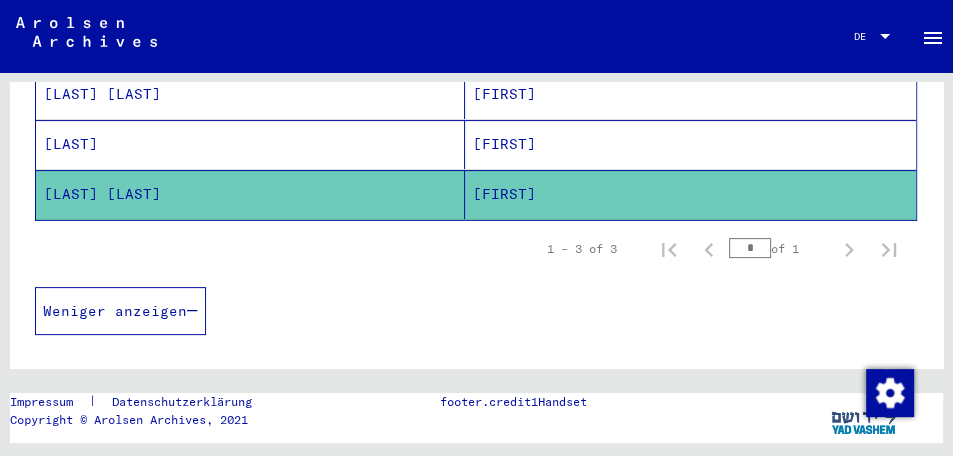 click on "[FIRST]" at bounding box center [691, 94] 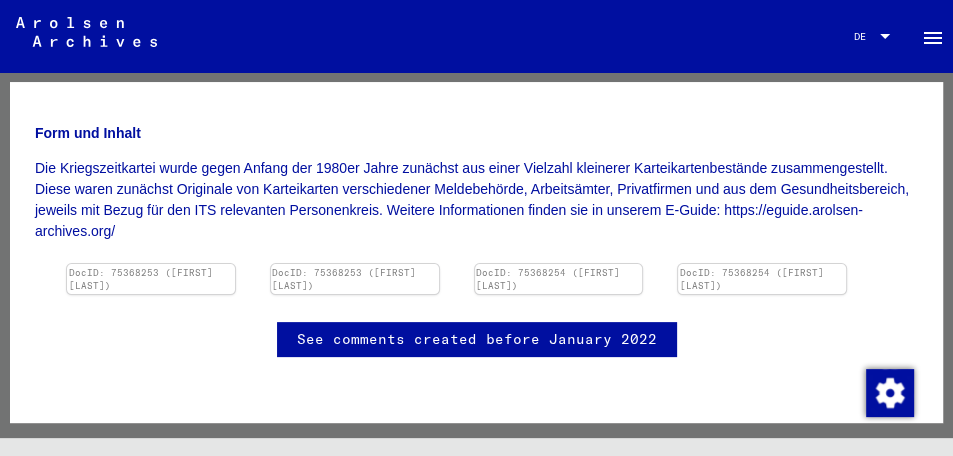 scroll, scrollTop: 386, scrollLeft: 0, axis: vertical 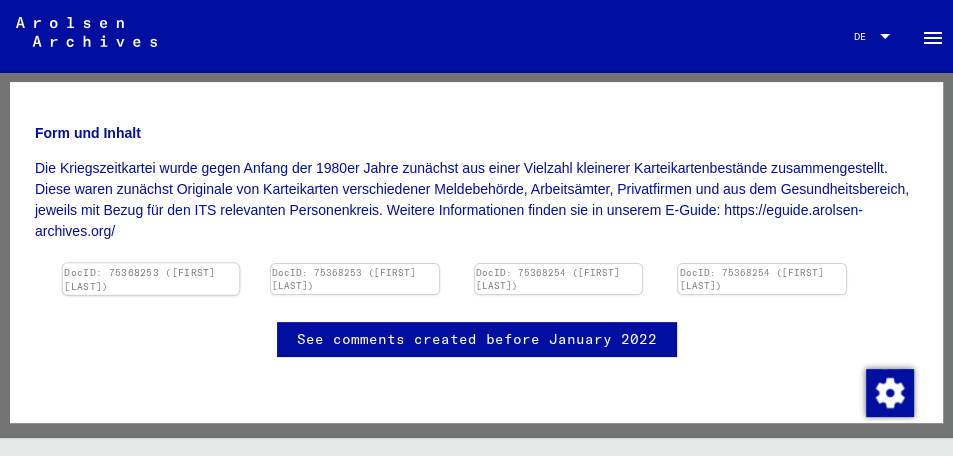 click at bounding box center [151, 263] 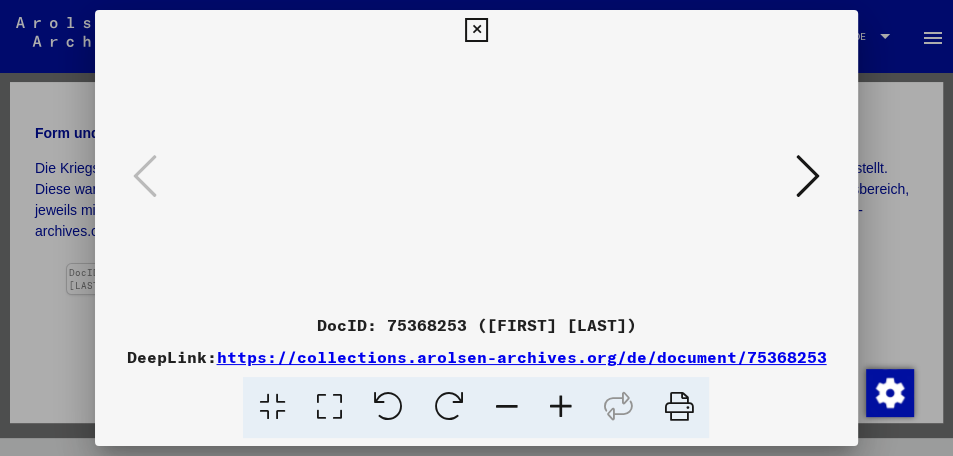click at bounding box center [560, 407] 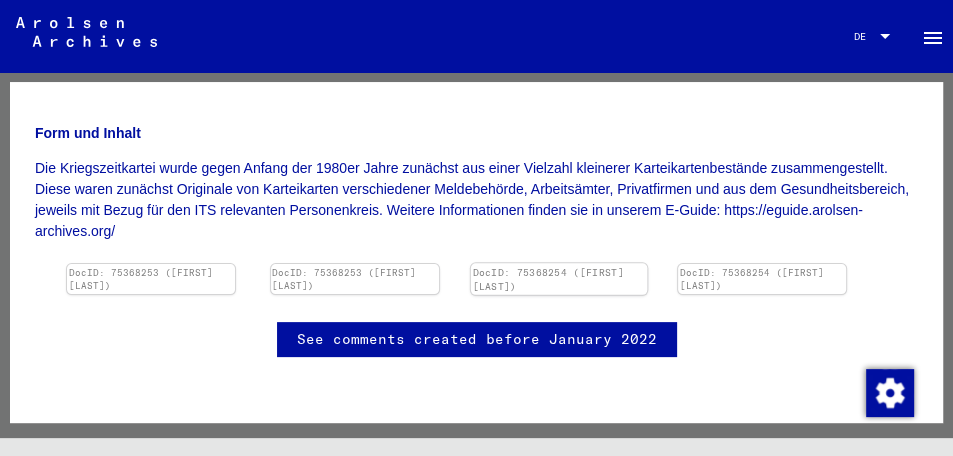 click at bounding box center (151, 264) 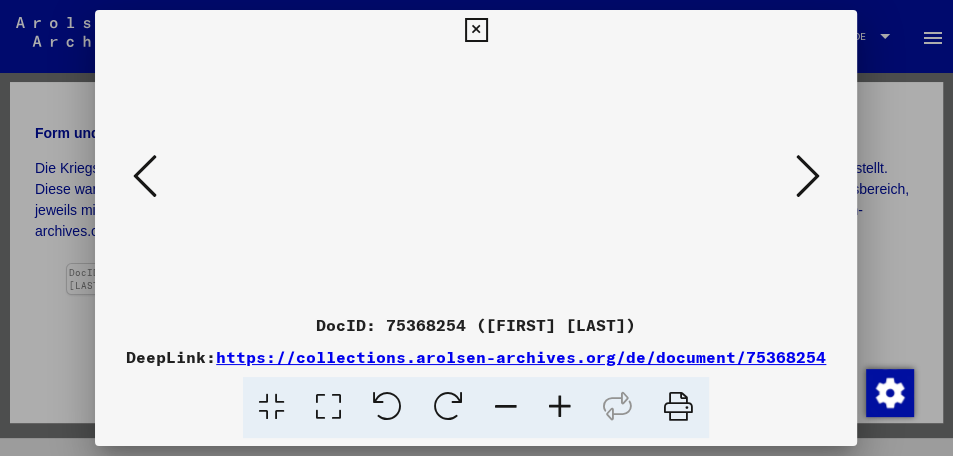 click at bounding box center [476, 177] 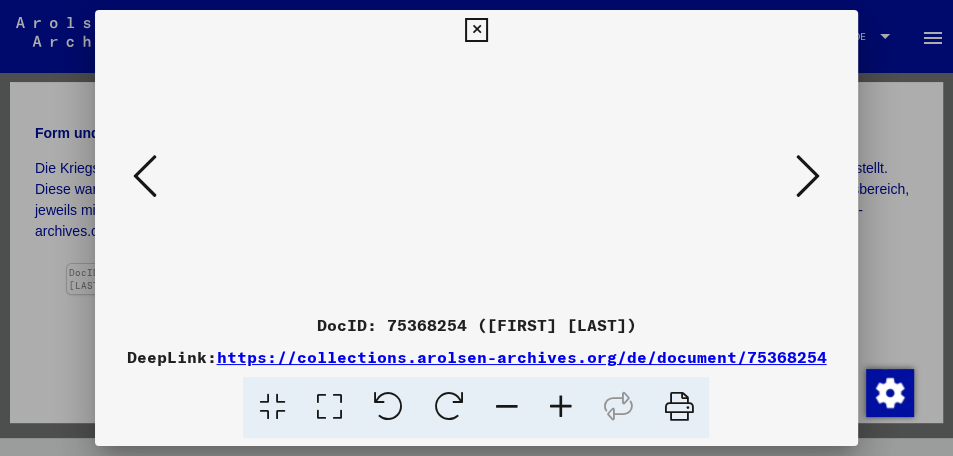 click at bounding box center (560, 407) 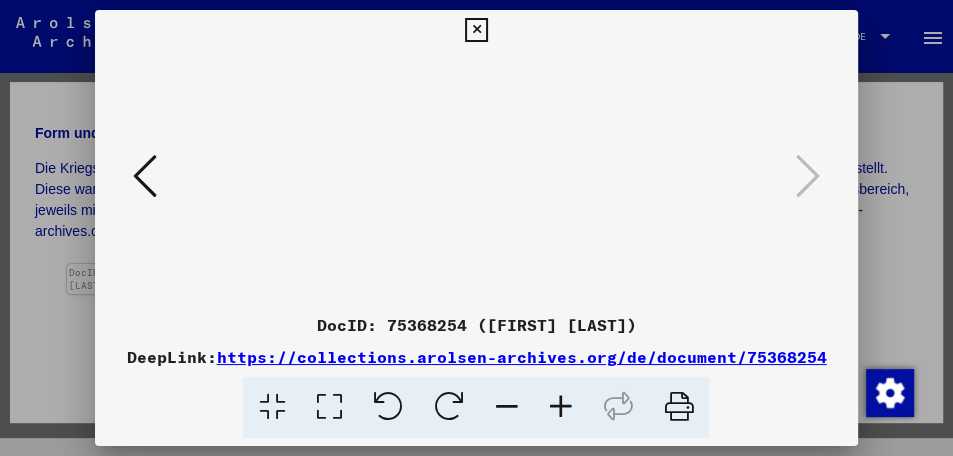 click at bounding box center [476, 177] 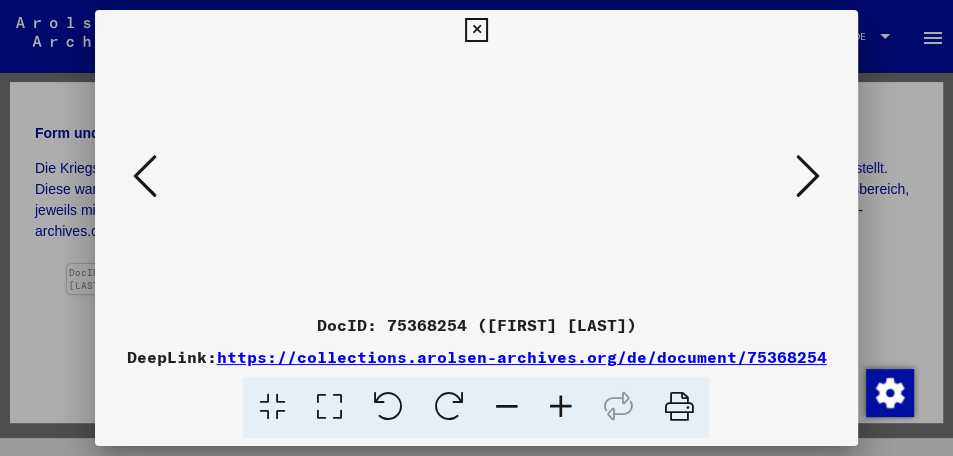 click at bounding box center (145, 176) 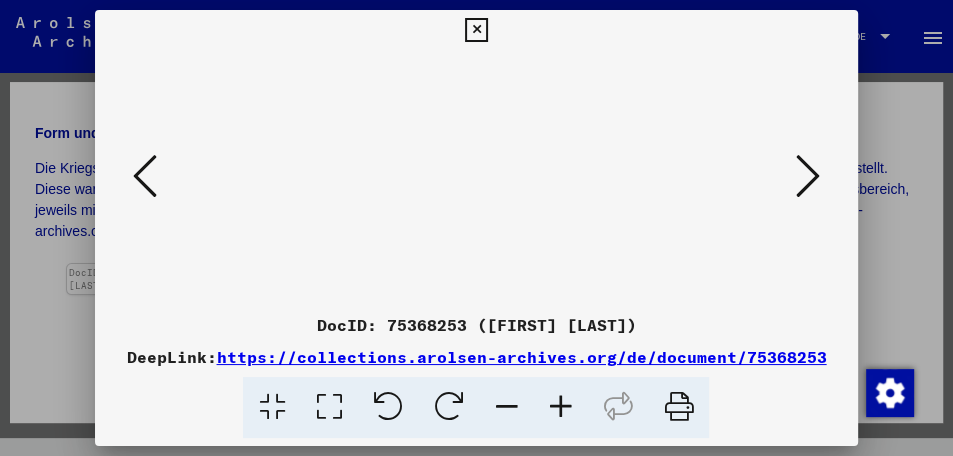 click at bounding box center [145, 176] 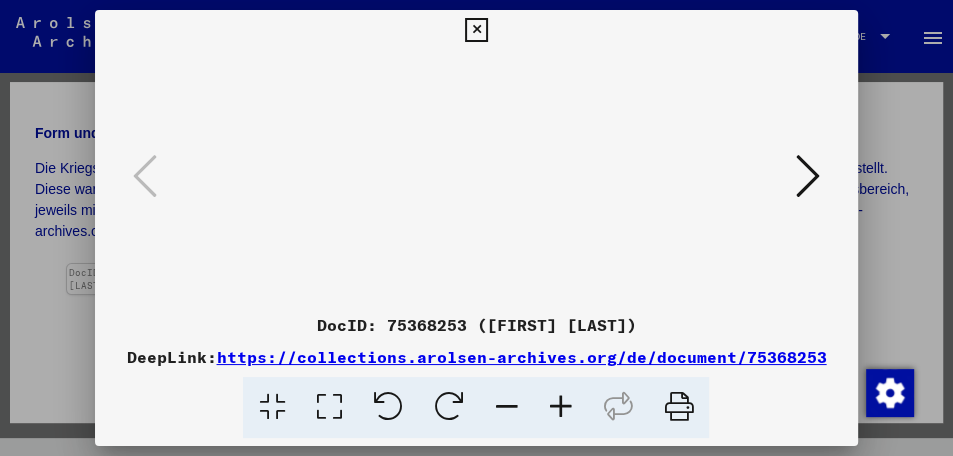 click at bounding box center [476, 228] 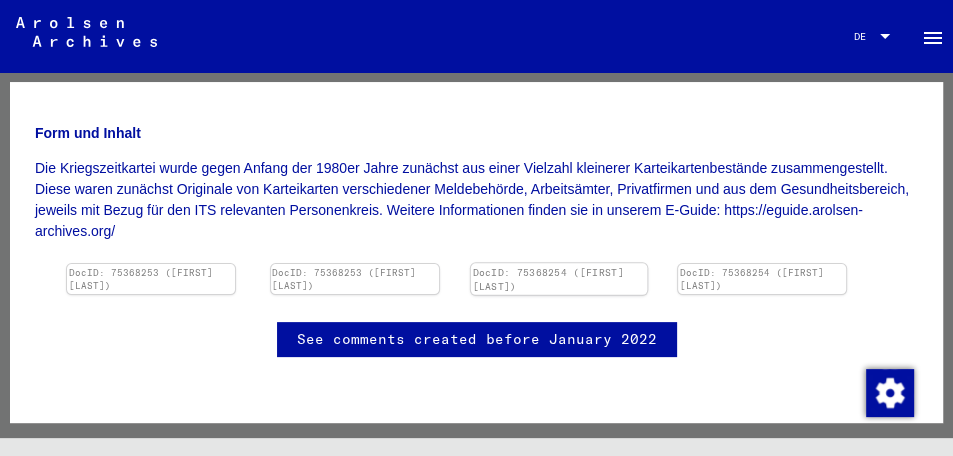 scroll, scrollTop: 412, scrollLeft: 0, axis: vertical 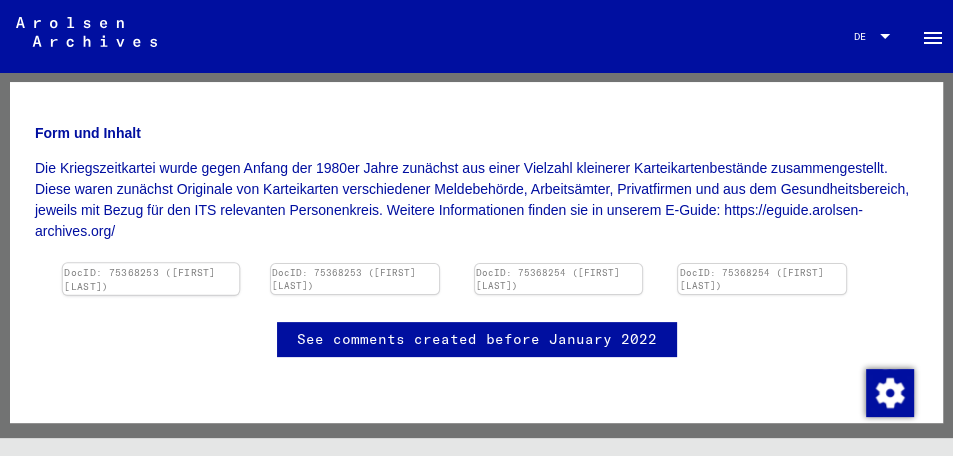 click at bounding box center [151, 263] 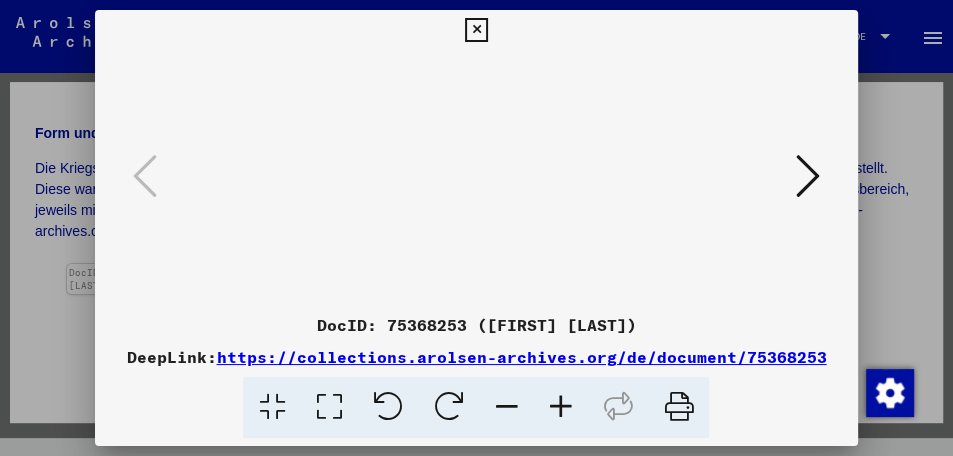 click at bounding box center (560, 407) 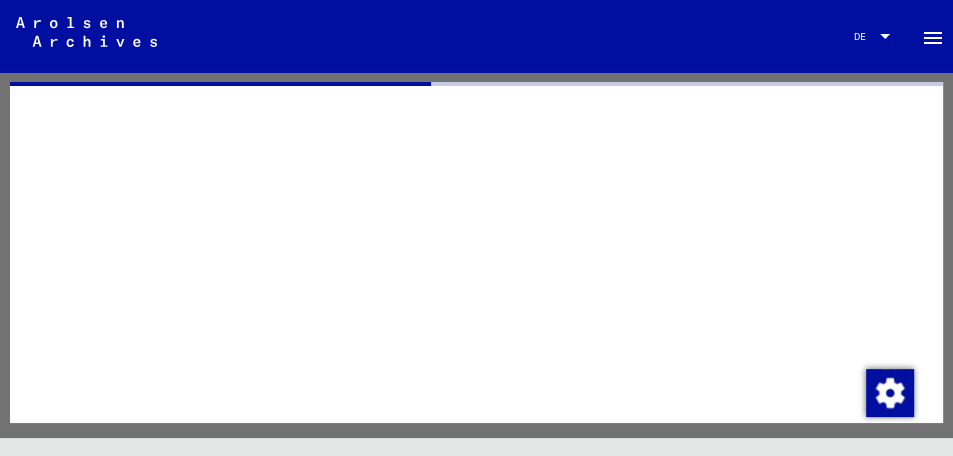 scroll, scrollTop: 0, scrollLeft: 0, axis: both 